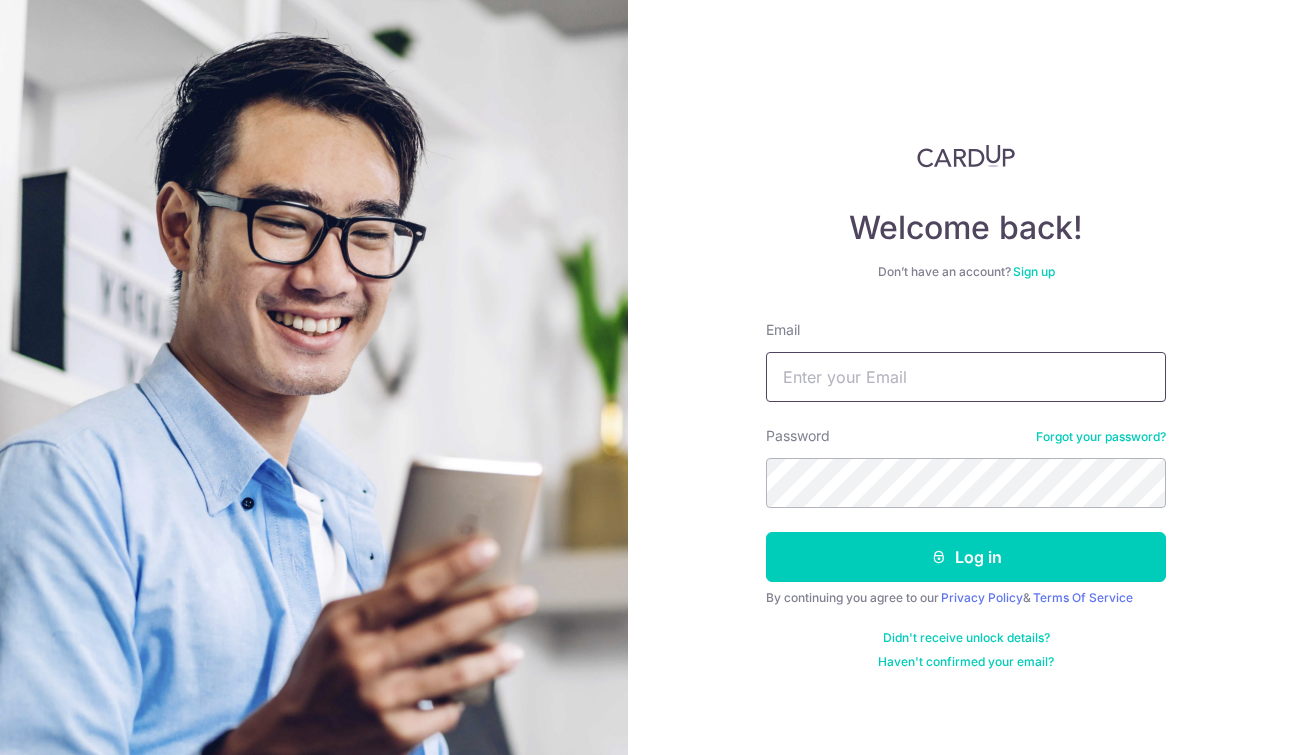 scroll, scrollTop: 0, scrollLeft: 0, axis: both 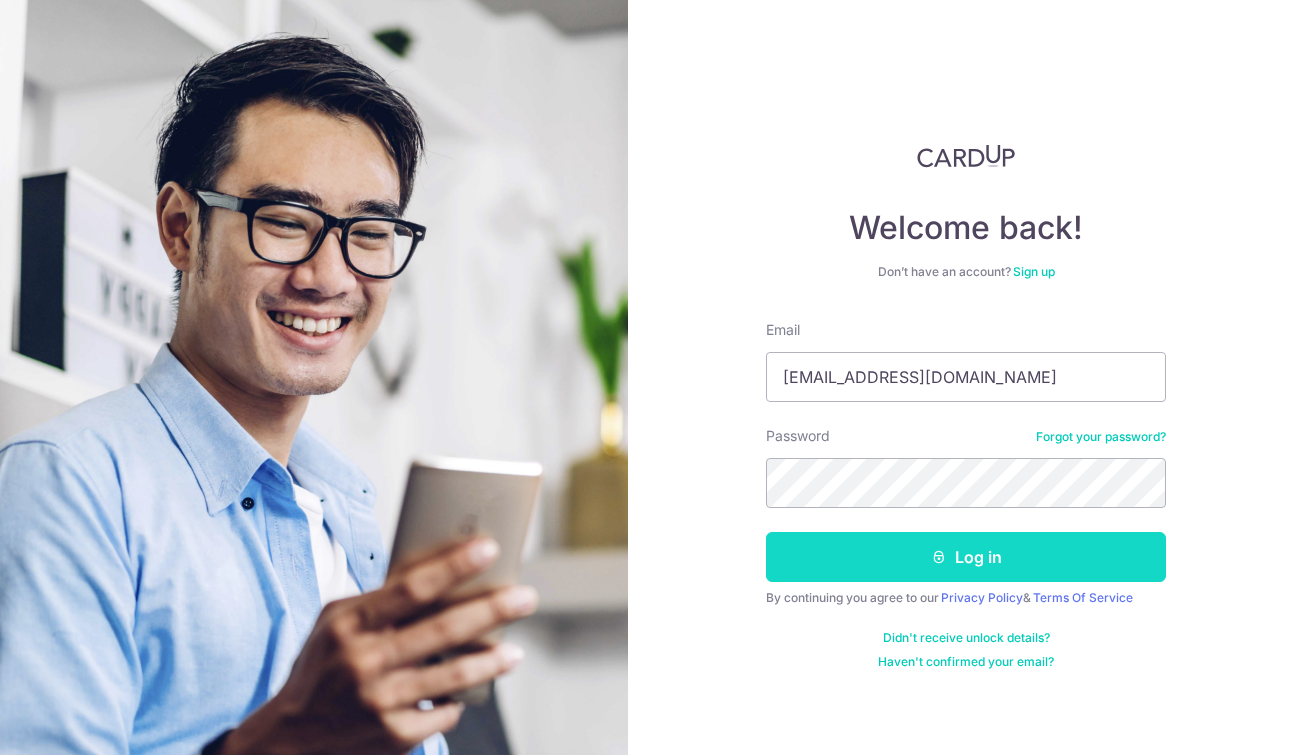 click on "Log in" at bounding box center (966, 557) 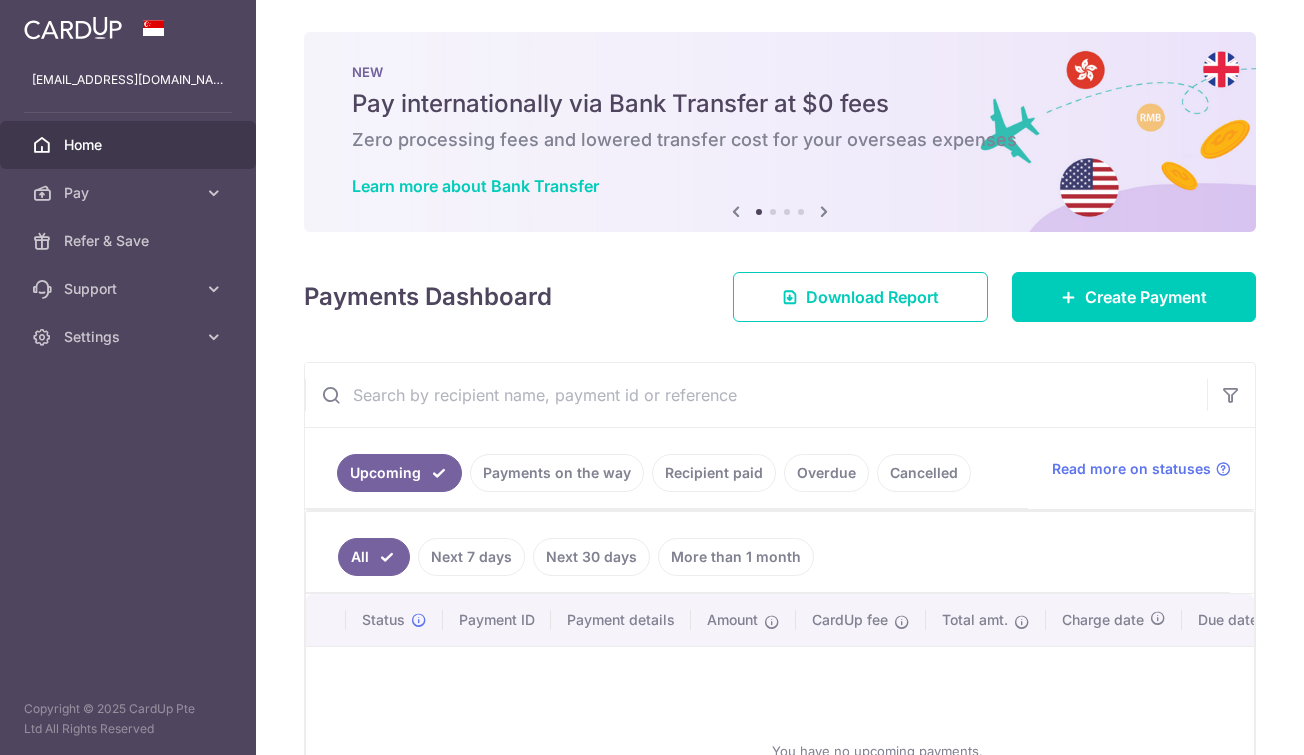 scroll, scrollTop: 0, scrollLeft: 0, axis: both 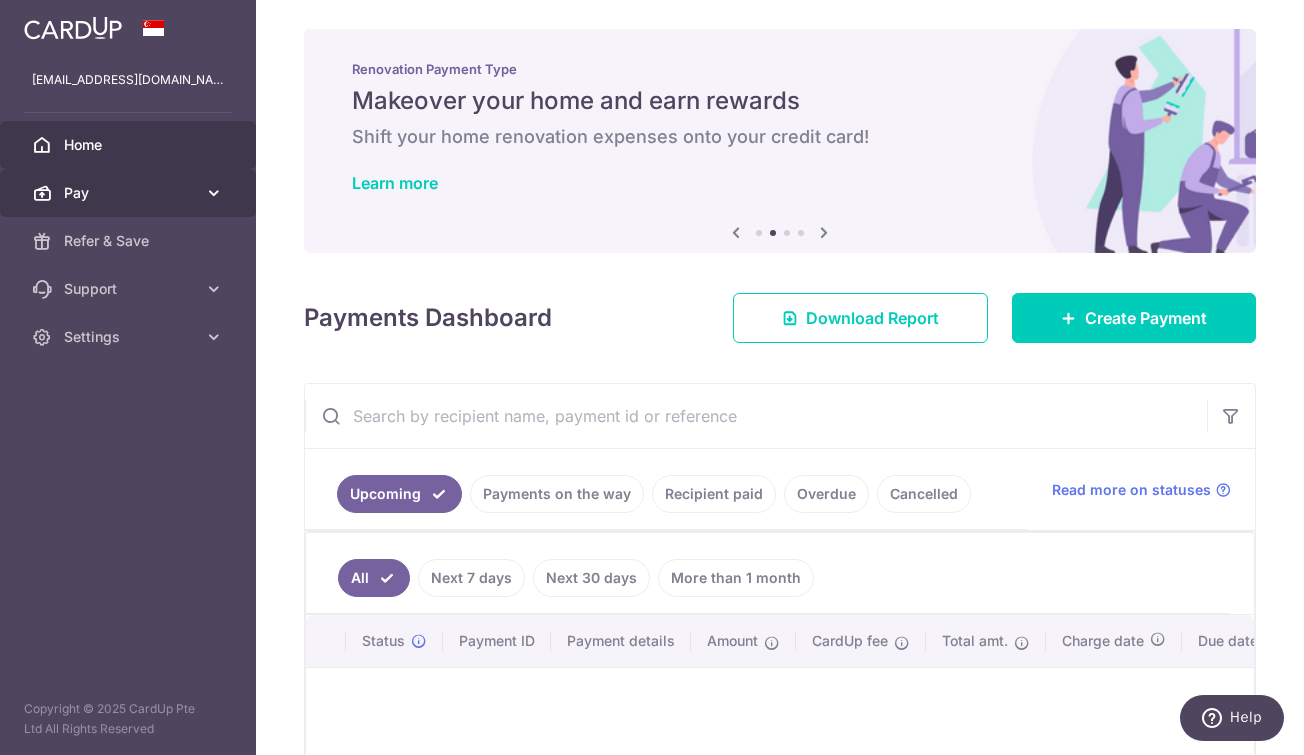 click on "Pay" at bounding box center (130, 193) 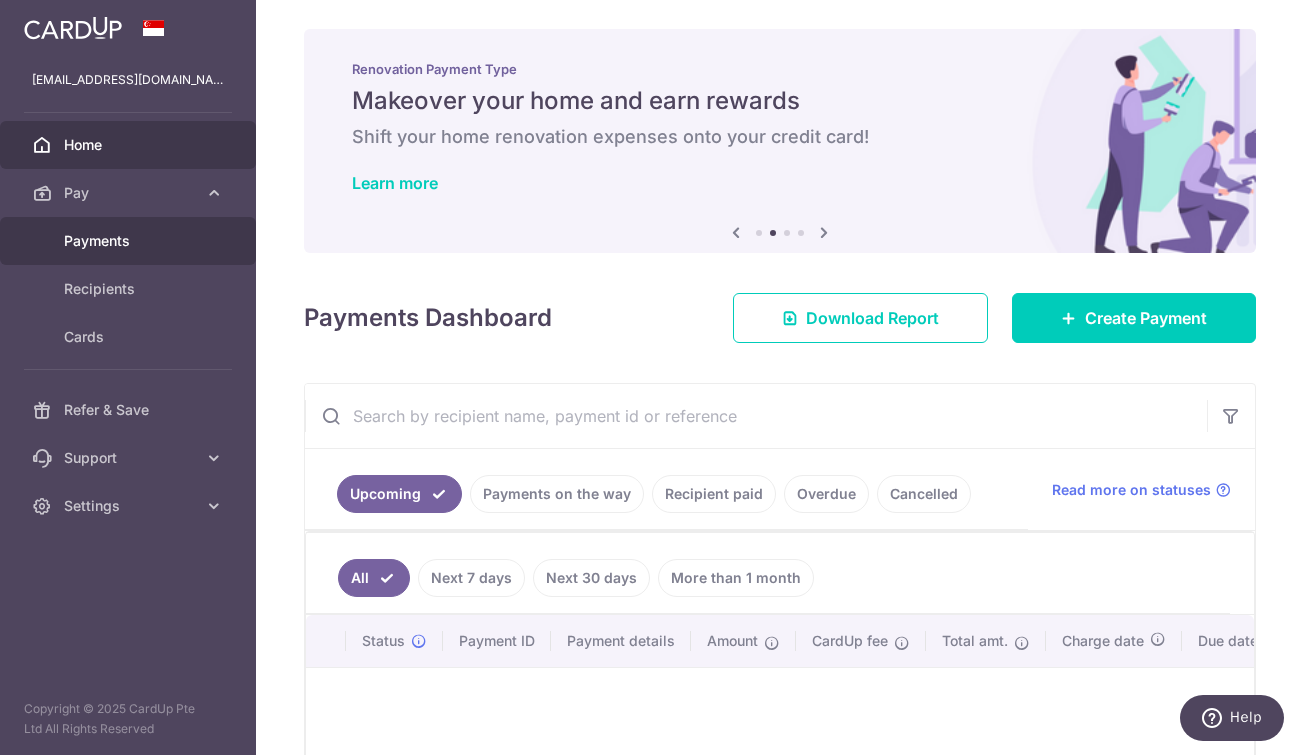 click on "Payments" at bounding box center (130, 241) 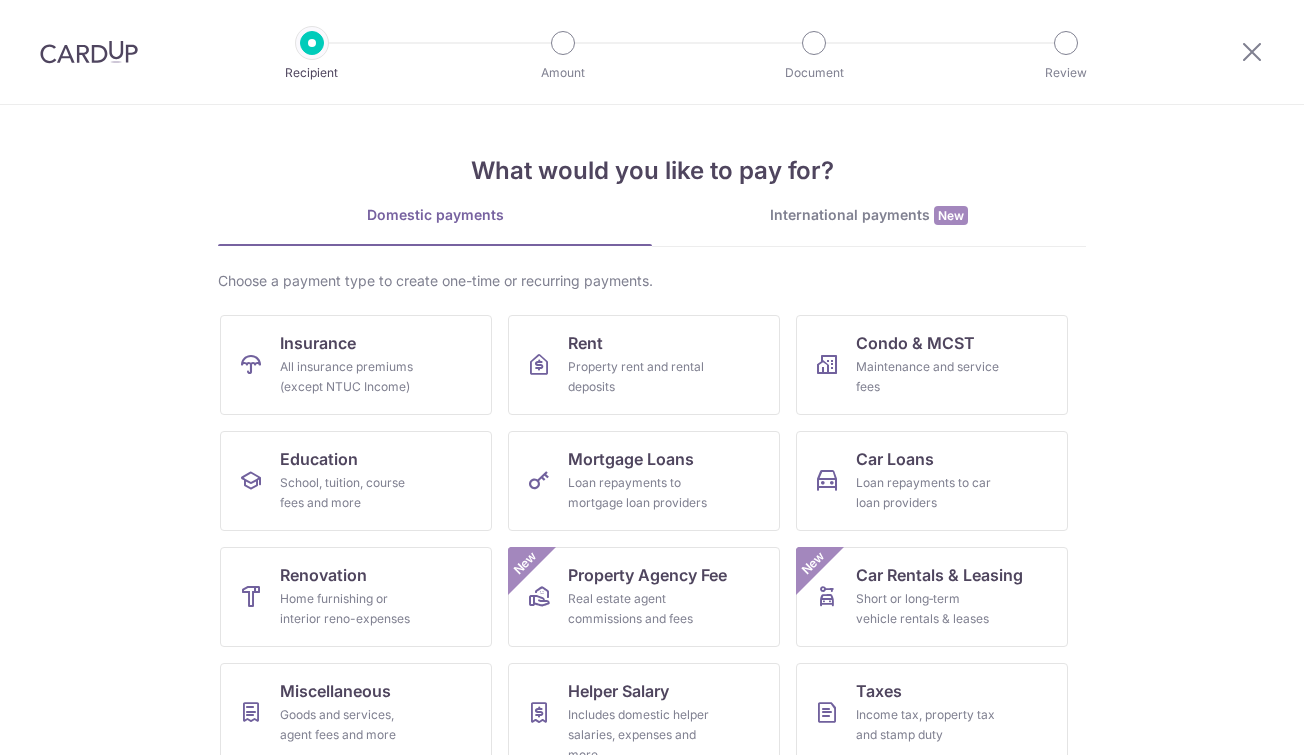 scroll, scrollTop: 0, scrollLeft: 0, axis: both 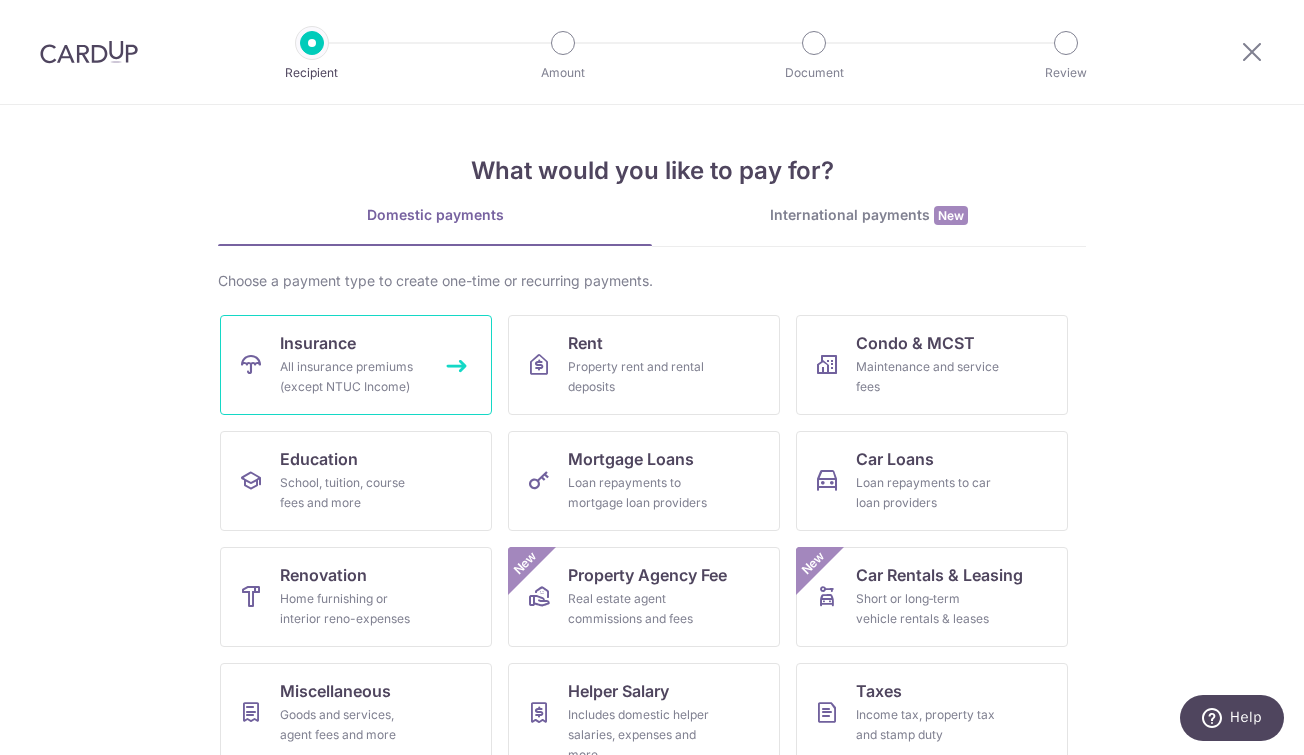 click on "All insurance premiums (except NTUC Income)" at bounding box center [352, 377] 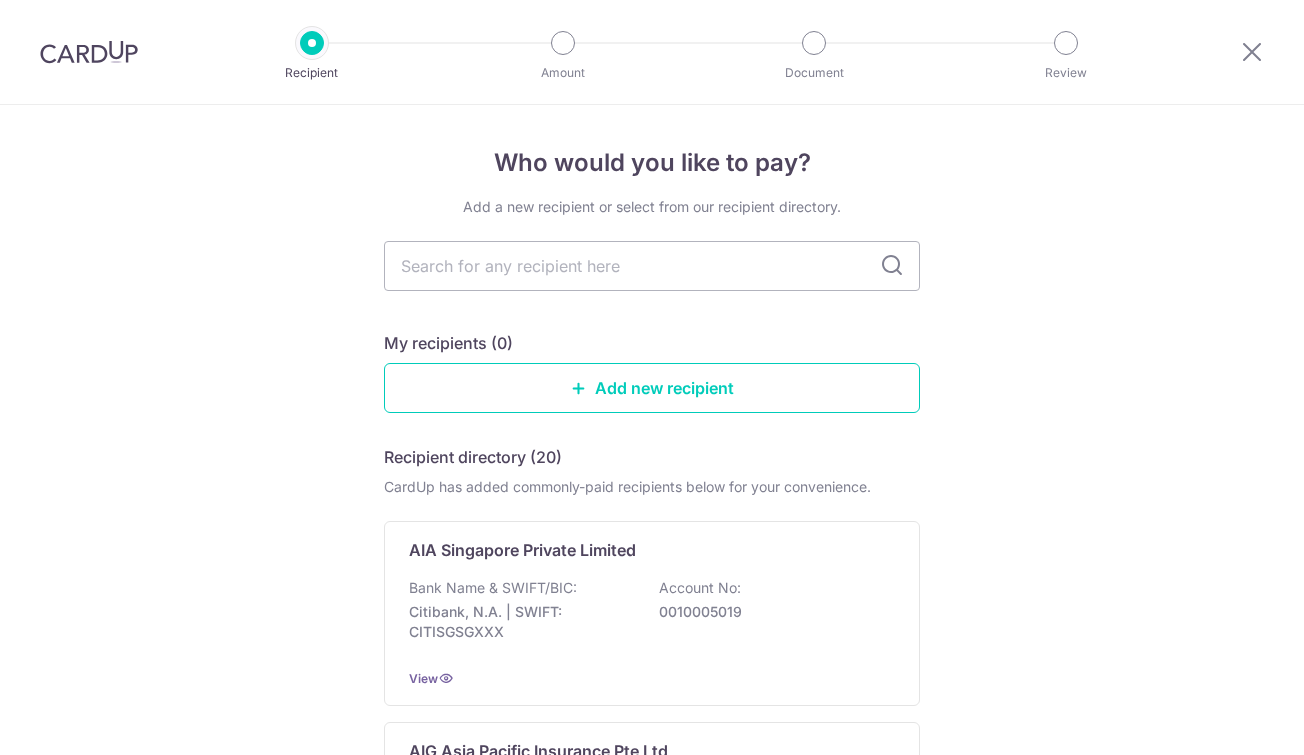 scroll, scrollTop: 0, scrollLeft: 0, axis: both 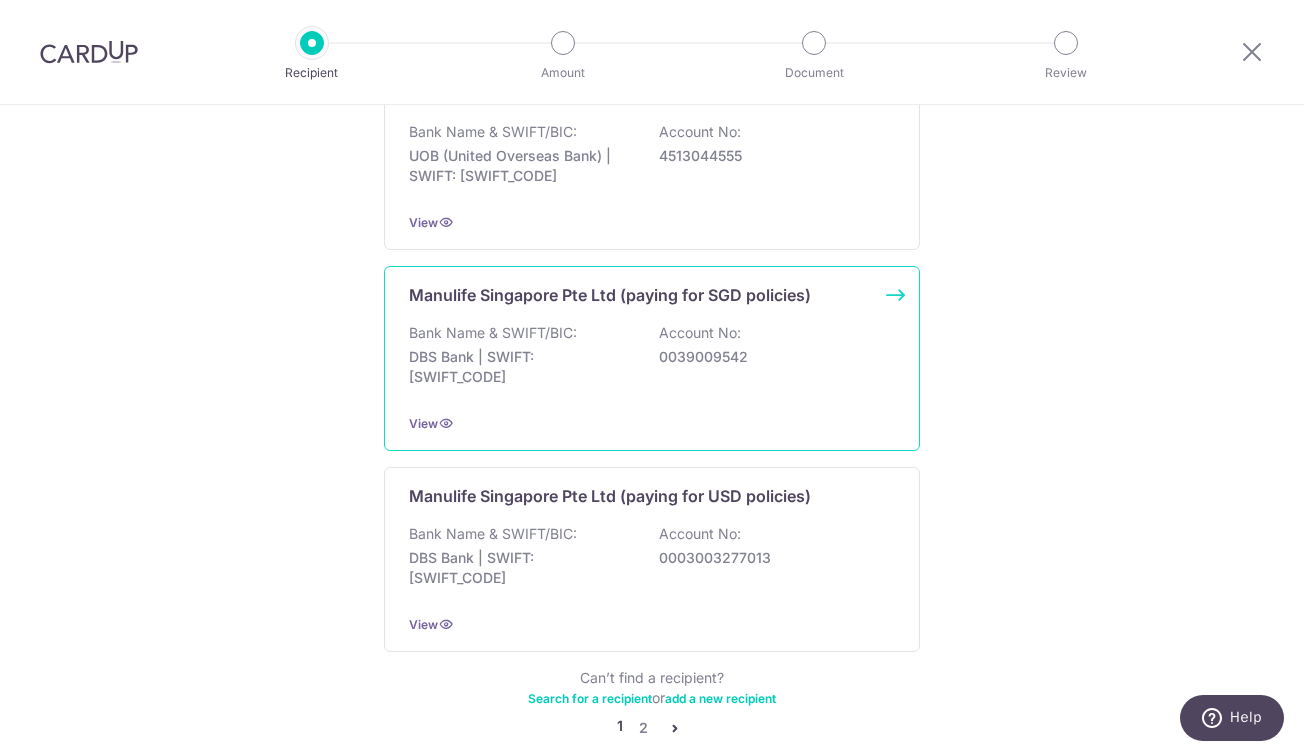 click on "DBS Bank | SWIFT: [SWIFT_CODE]" at bounding box center [521, 367] 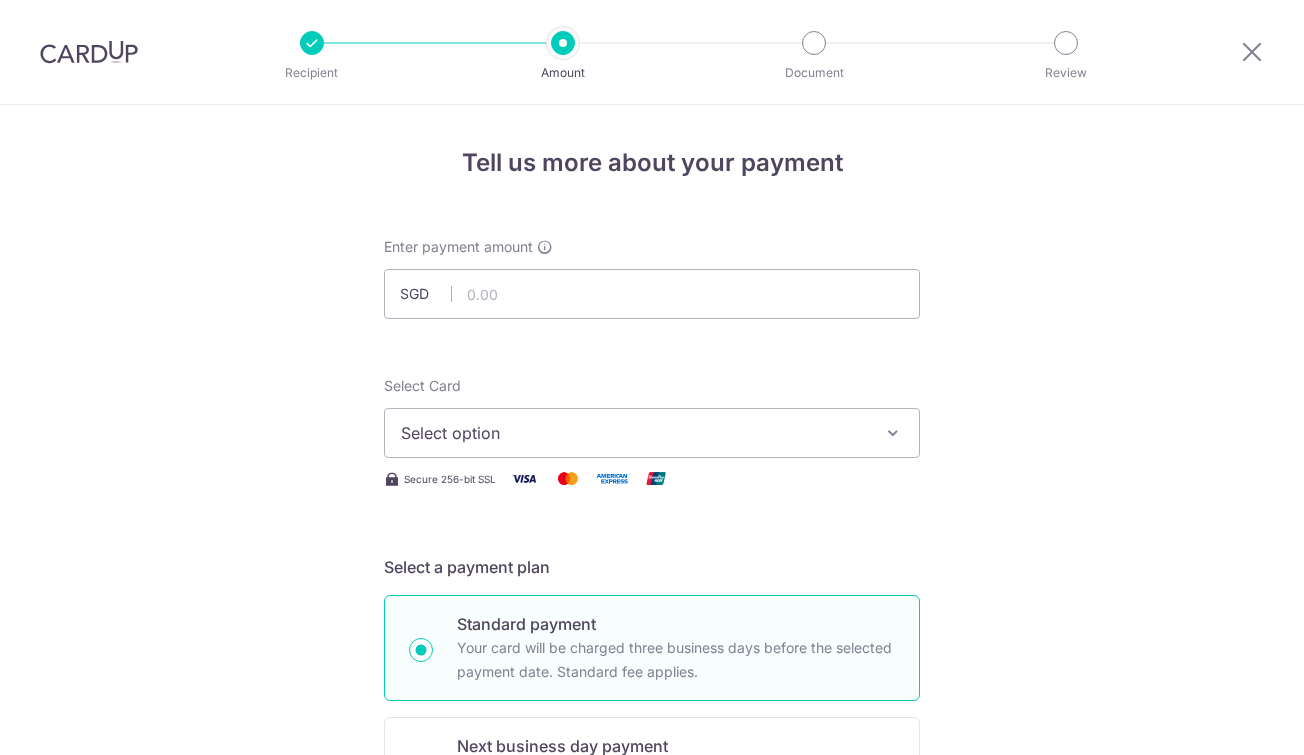 scroll, scrollTop: 0, scrollLeft: 0, axis: both 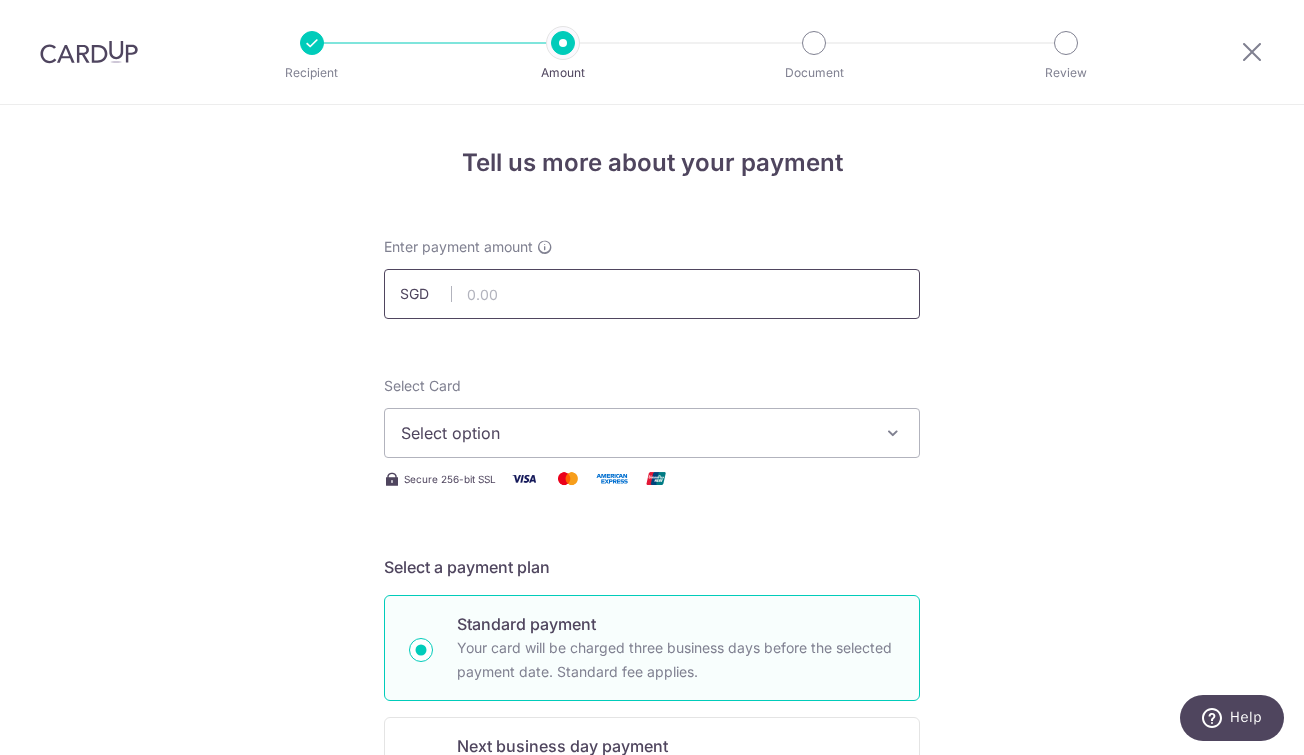 click at bounding box center [652, 294] 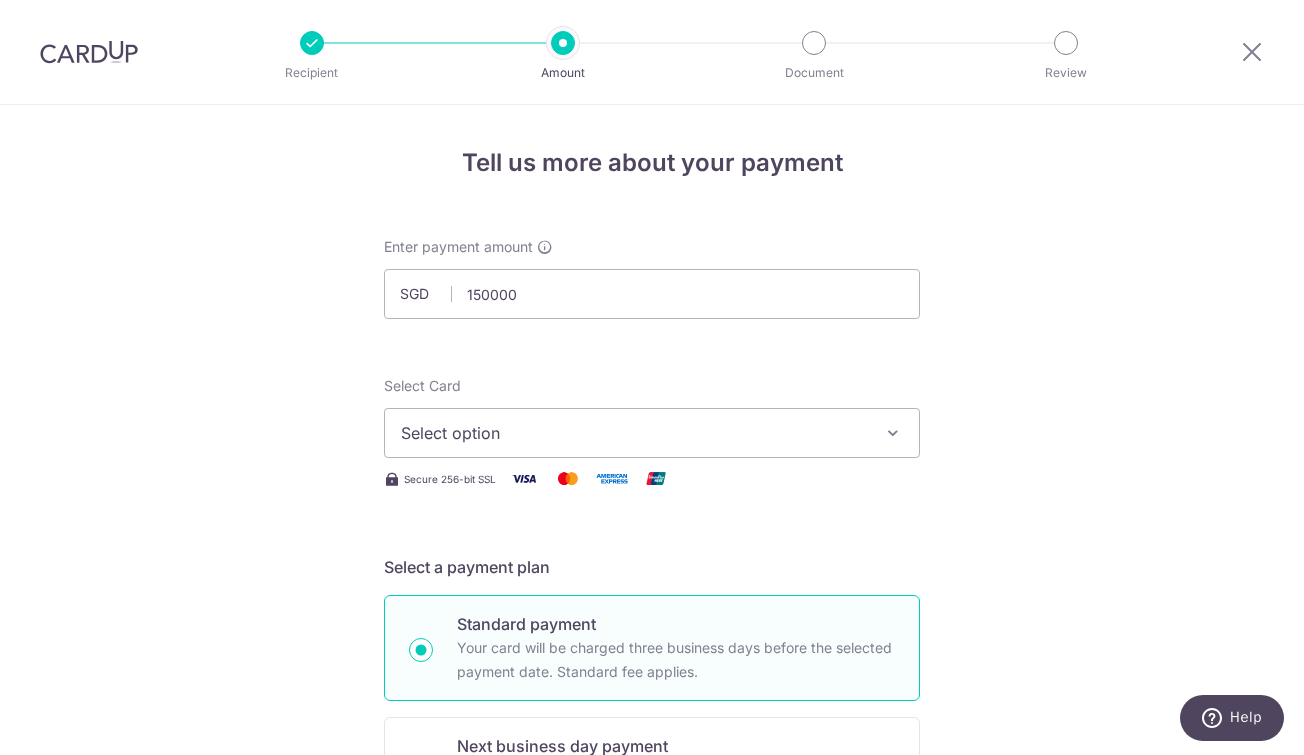 type on "150,000.00" 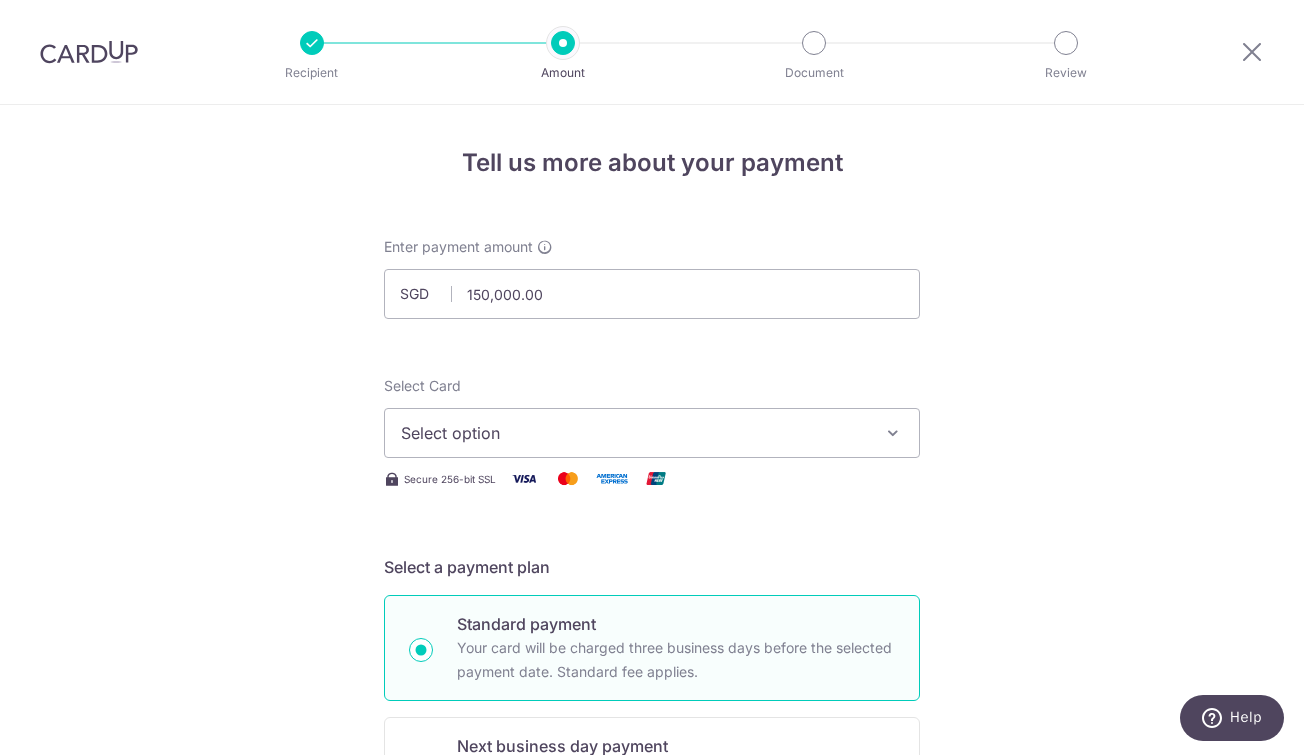 click on "Select option" at bounding box center (634, 433) 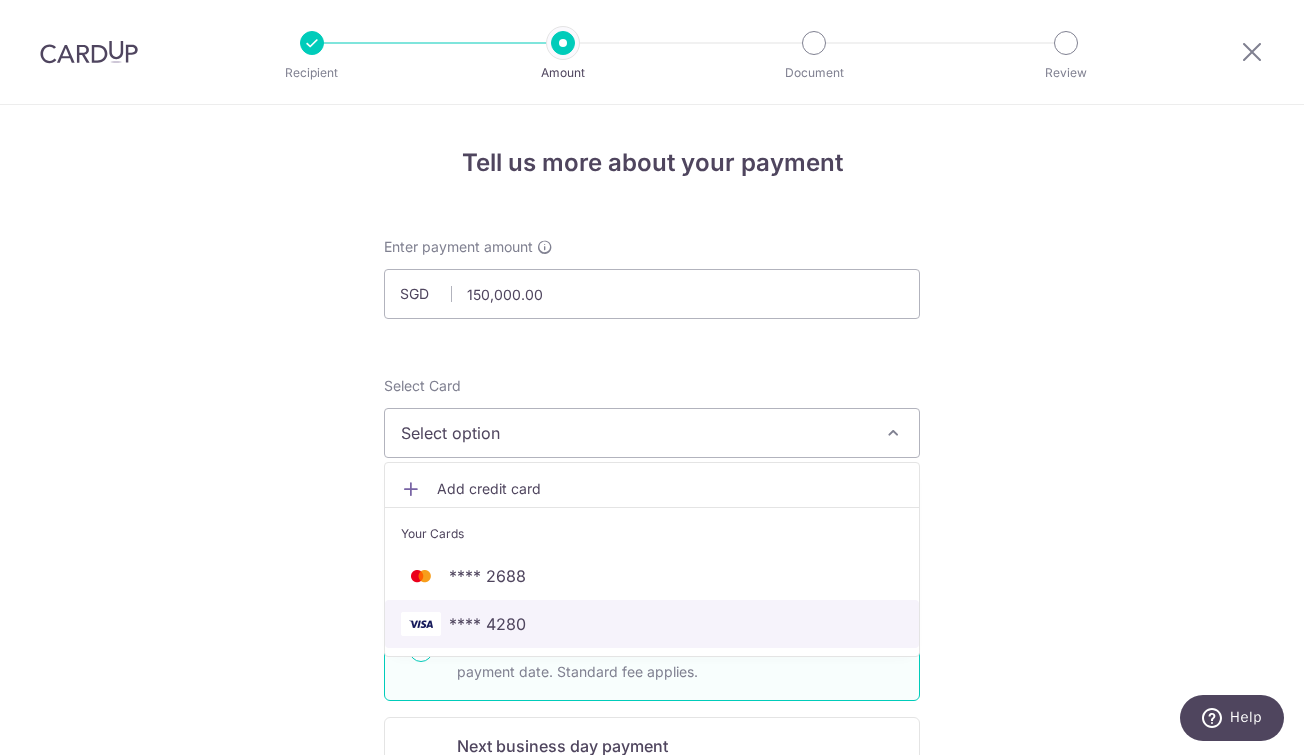 click on "**** 4280" at bounding box center [652, 624] 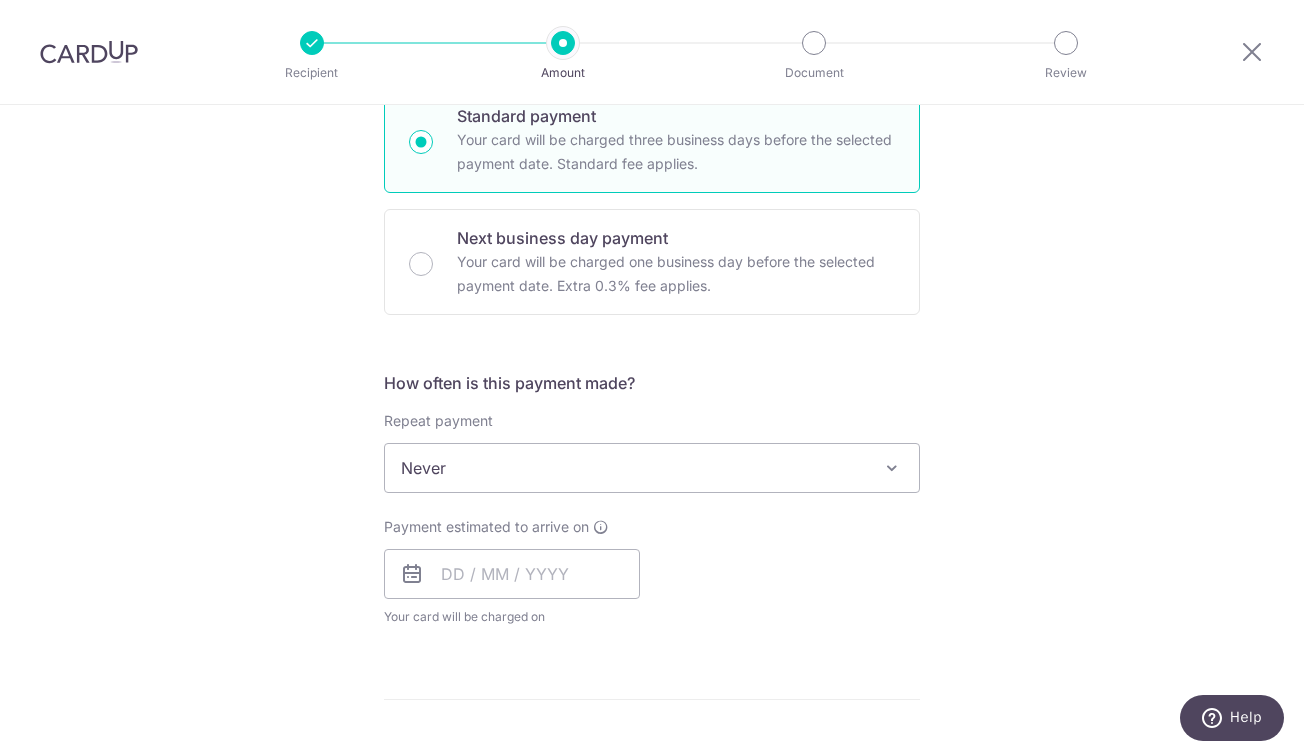 scroll, scrollTop: 526, scrollLeft: 0, axis: vertical 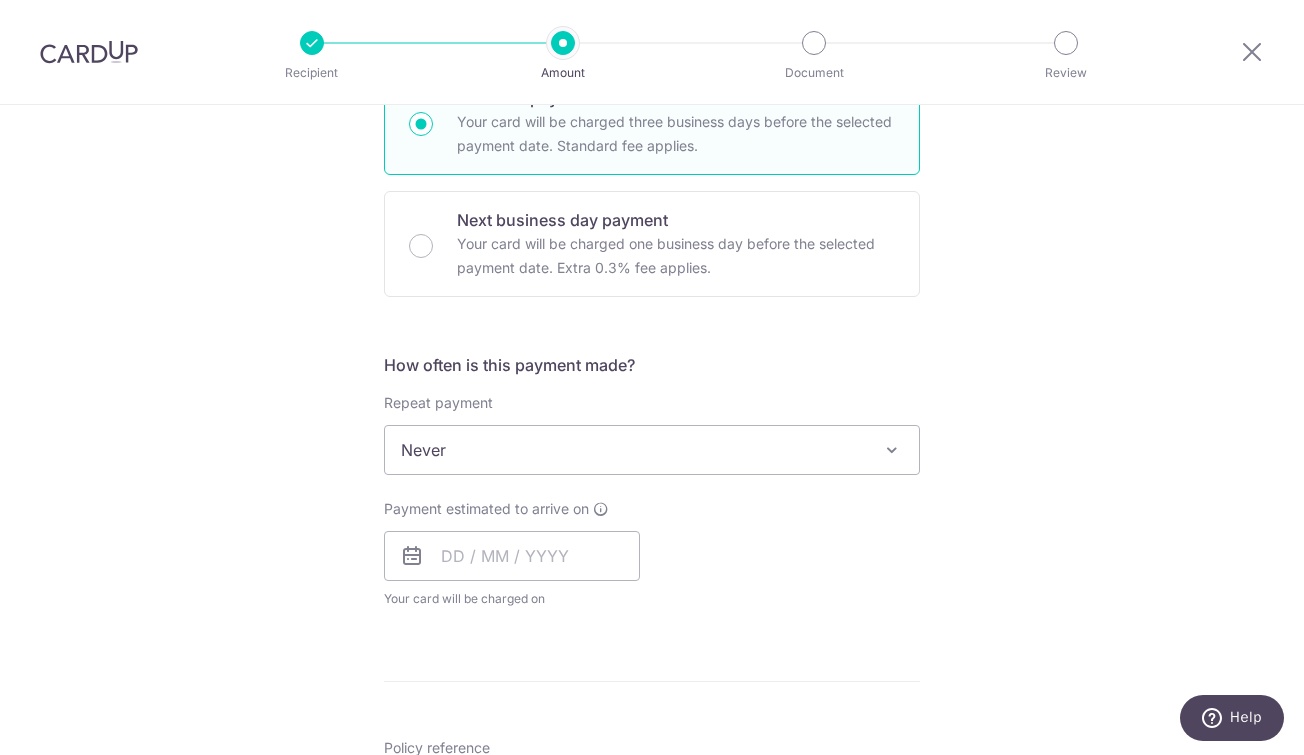 click on "Never" at bounding box center [652, 450] 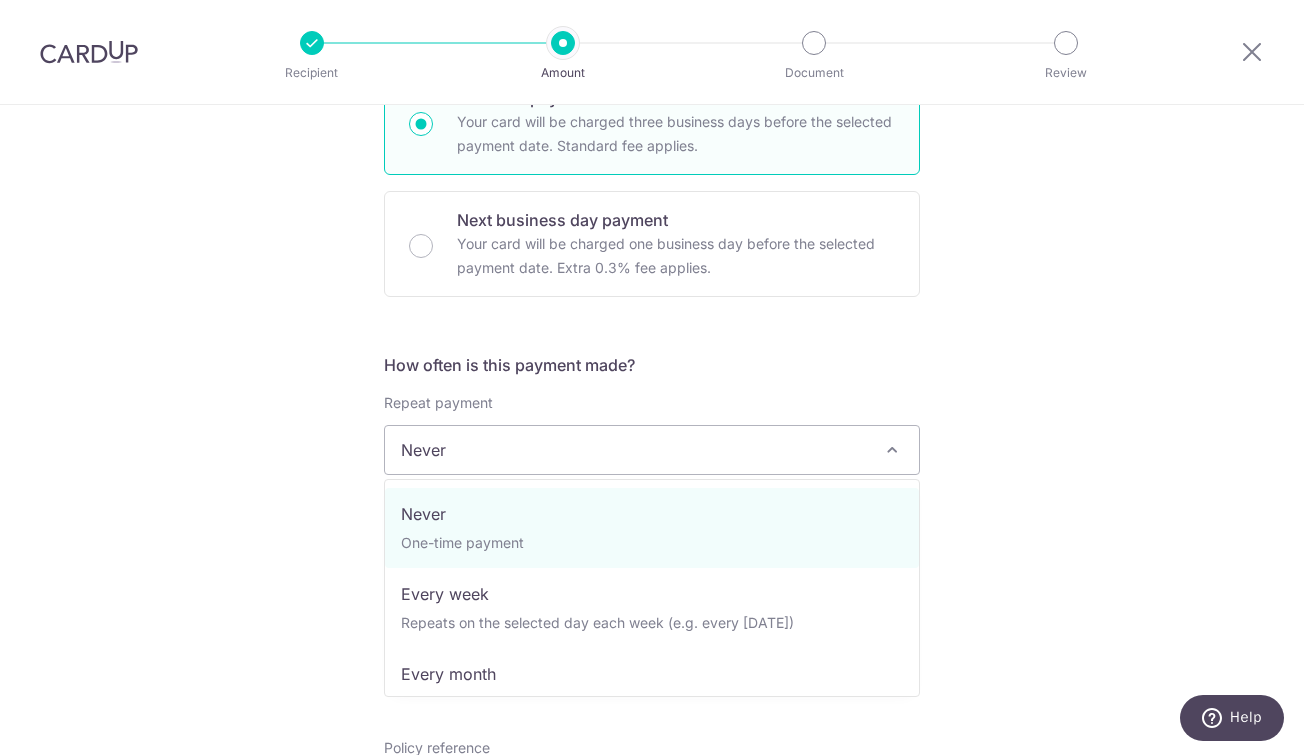 click on "Tell us more about your payment
Enter payment amount
SGD
150,000.00
150000.00
Select Card
**** 4280
Add credit card
Your Cards
**** 2688
**** 4280
Secure 256-bit SSL
Text
New card details
Card
Secure 256-bit SSL" at bounding box center (652, 483) 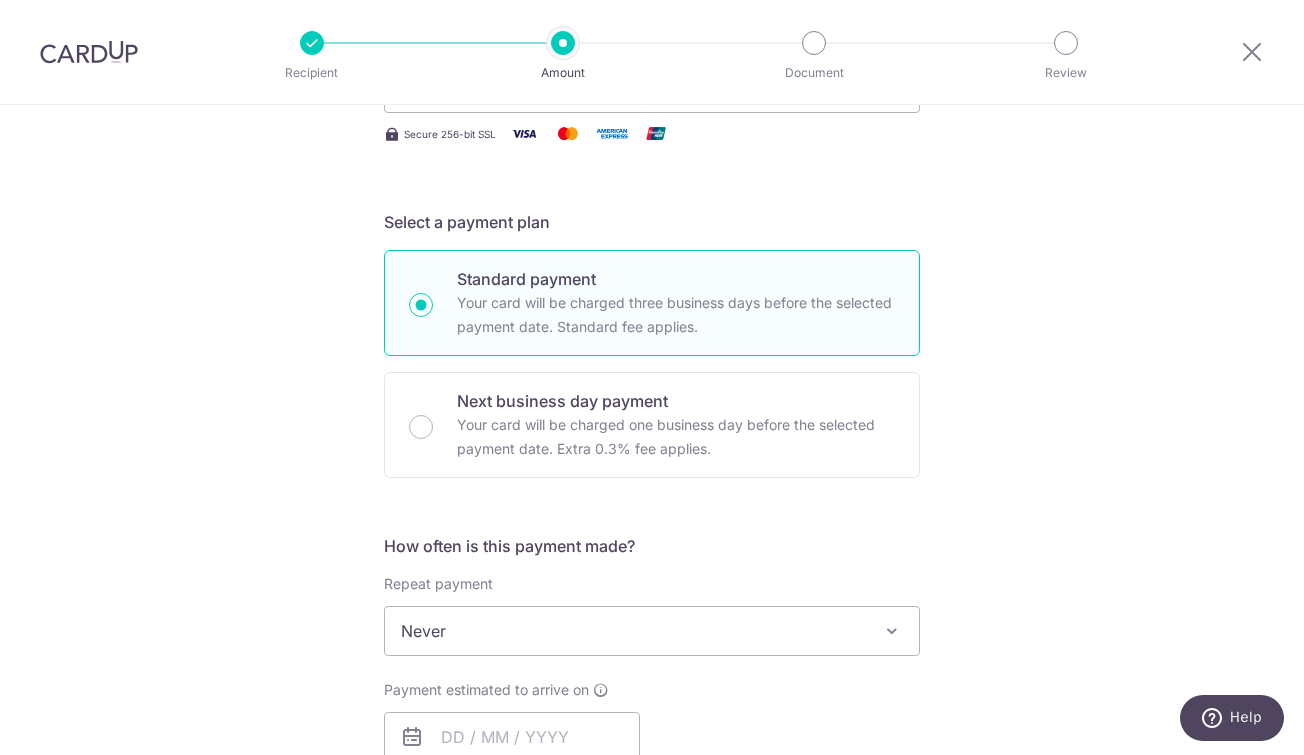 scroll, scrollTop: 251, scrollLeft: 0, axis: vertical 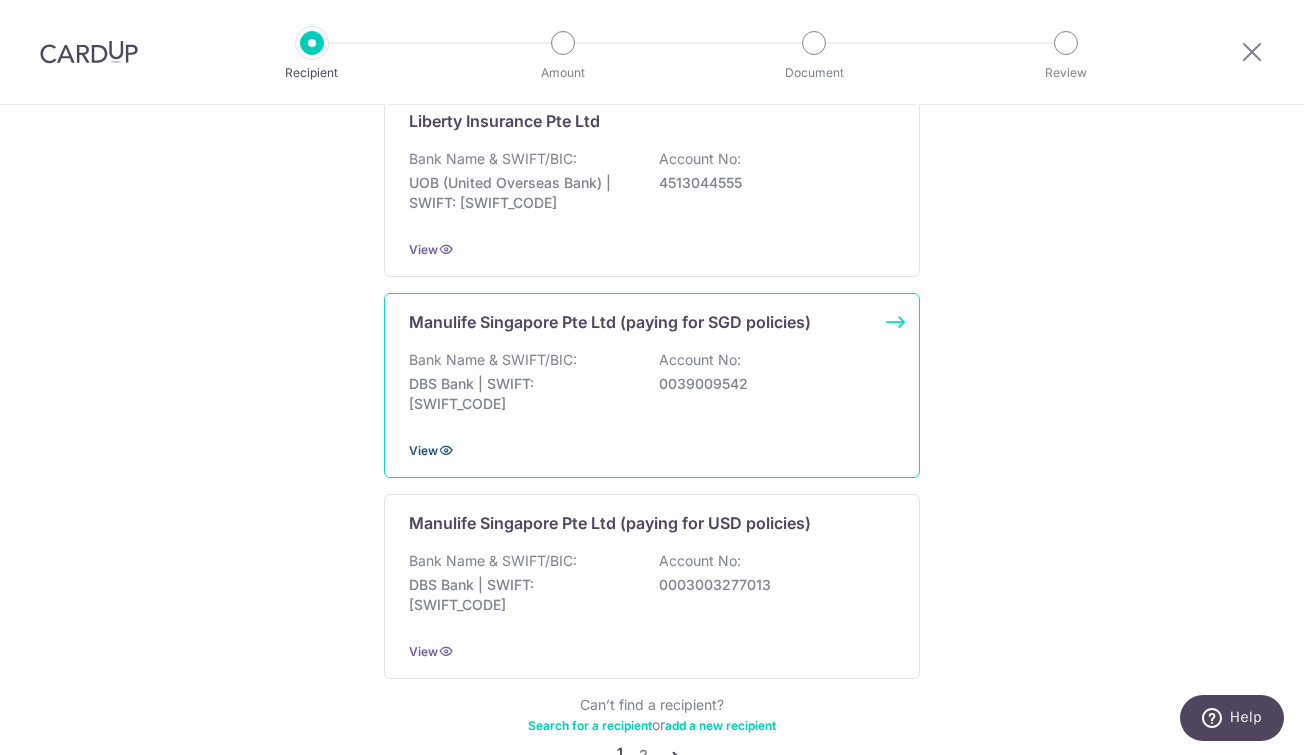 click at bounding box center [446, 450] 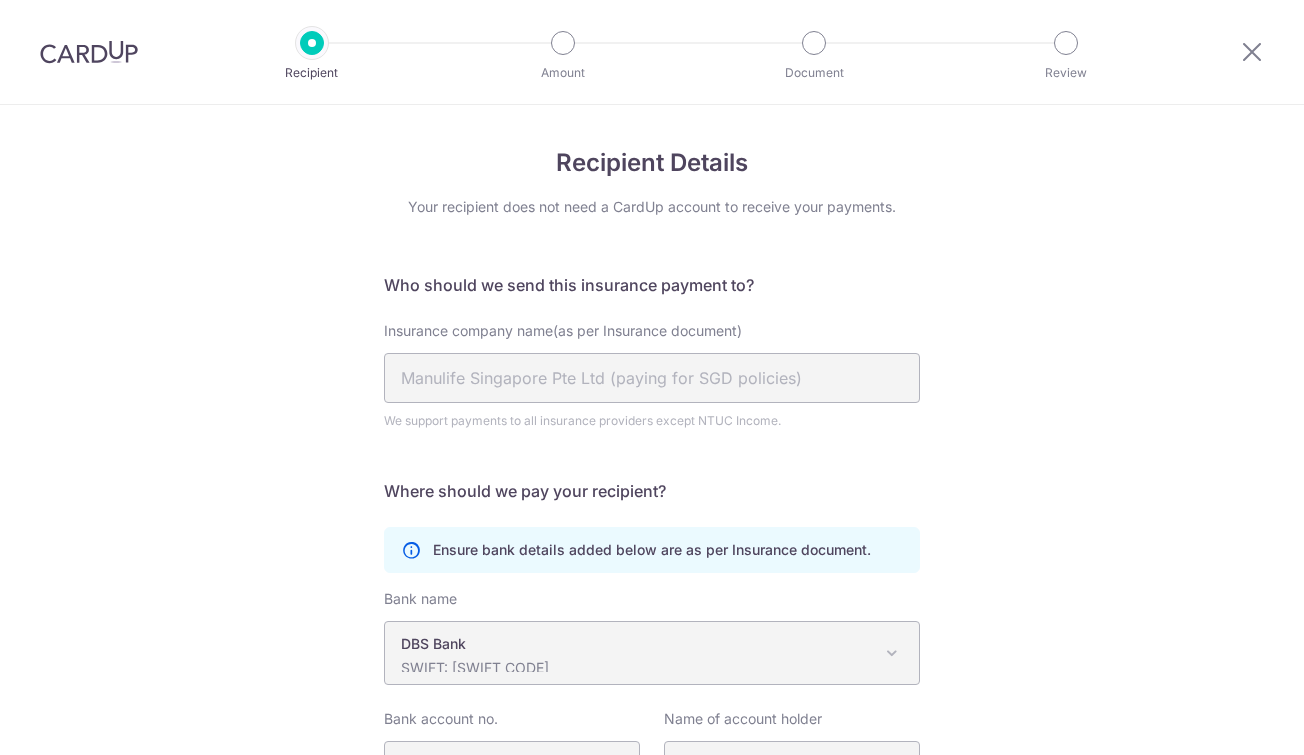 scroll, scrollTop: 0, scrollLeft: 0, axis: both 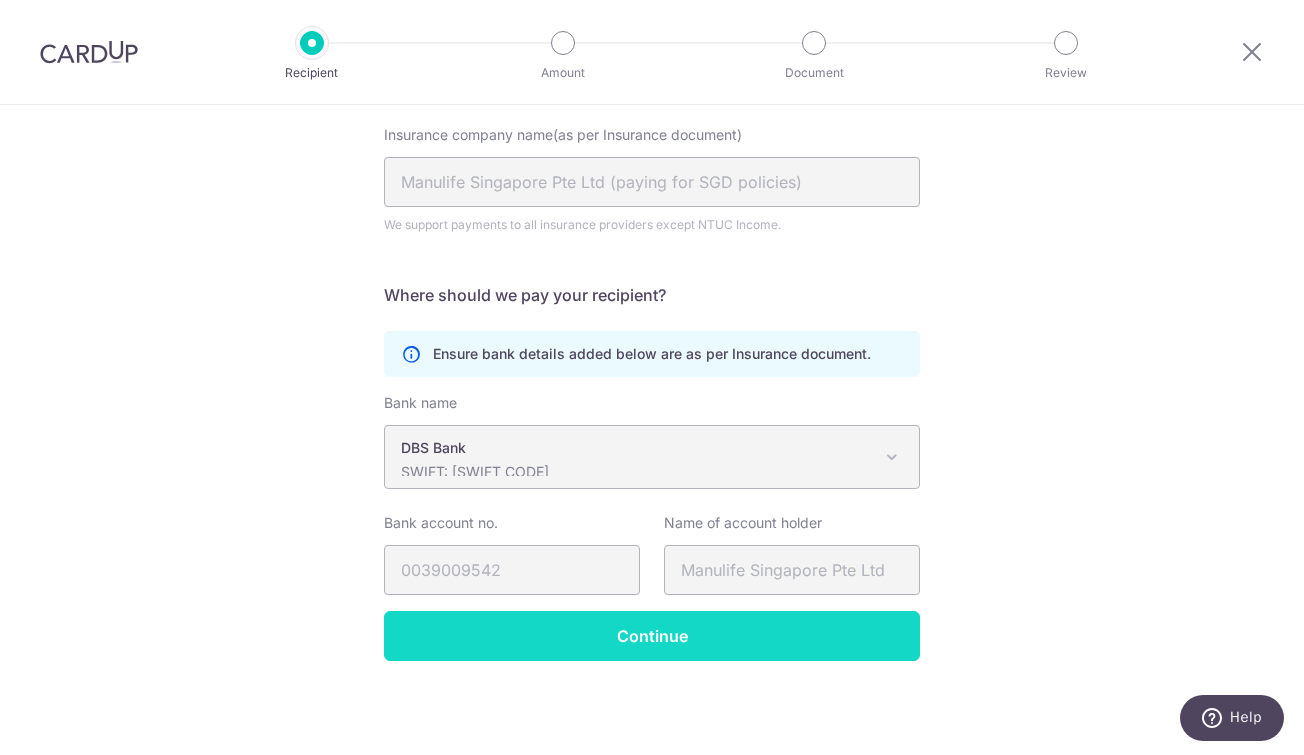 click on "Continue" at bounding box center (652, 636) 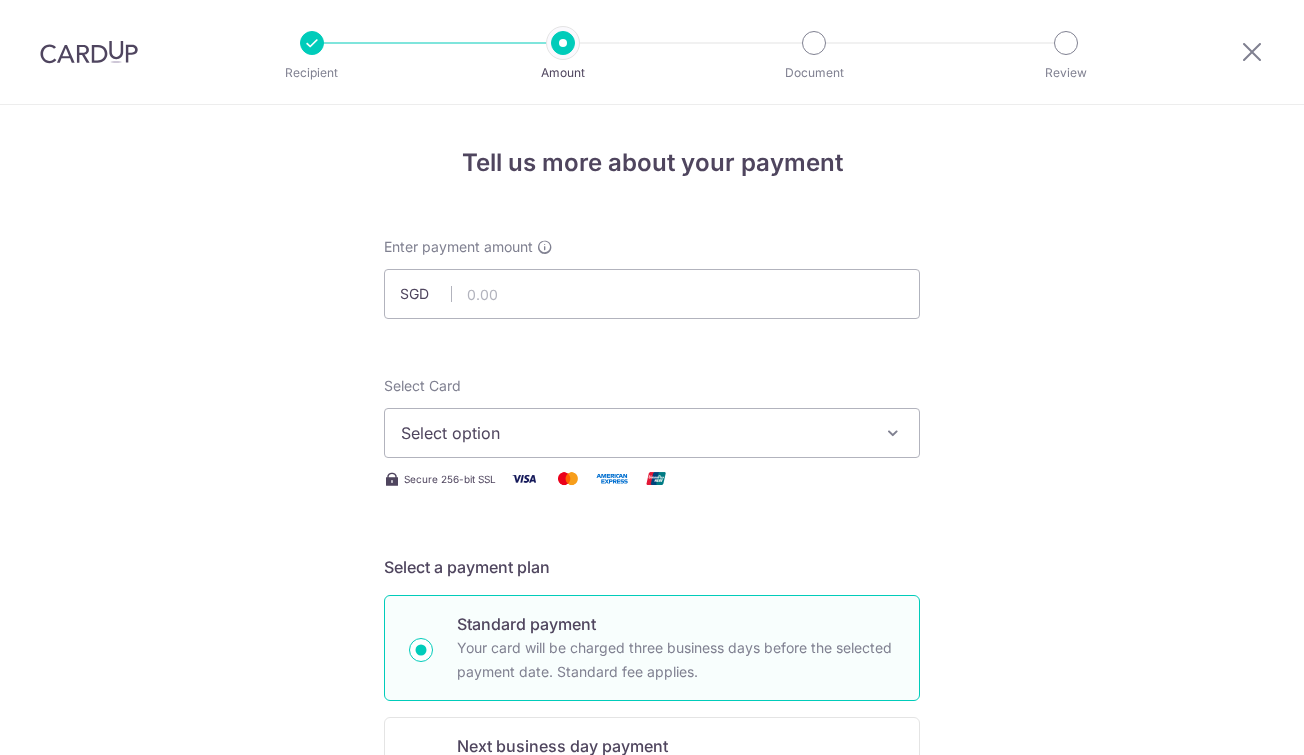 scroll, scrollTop: 0, scrollLeft: 0, axis: both 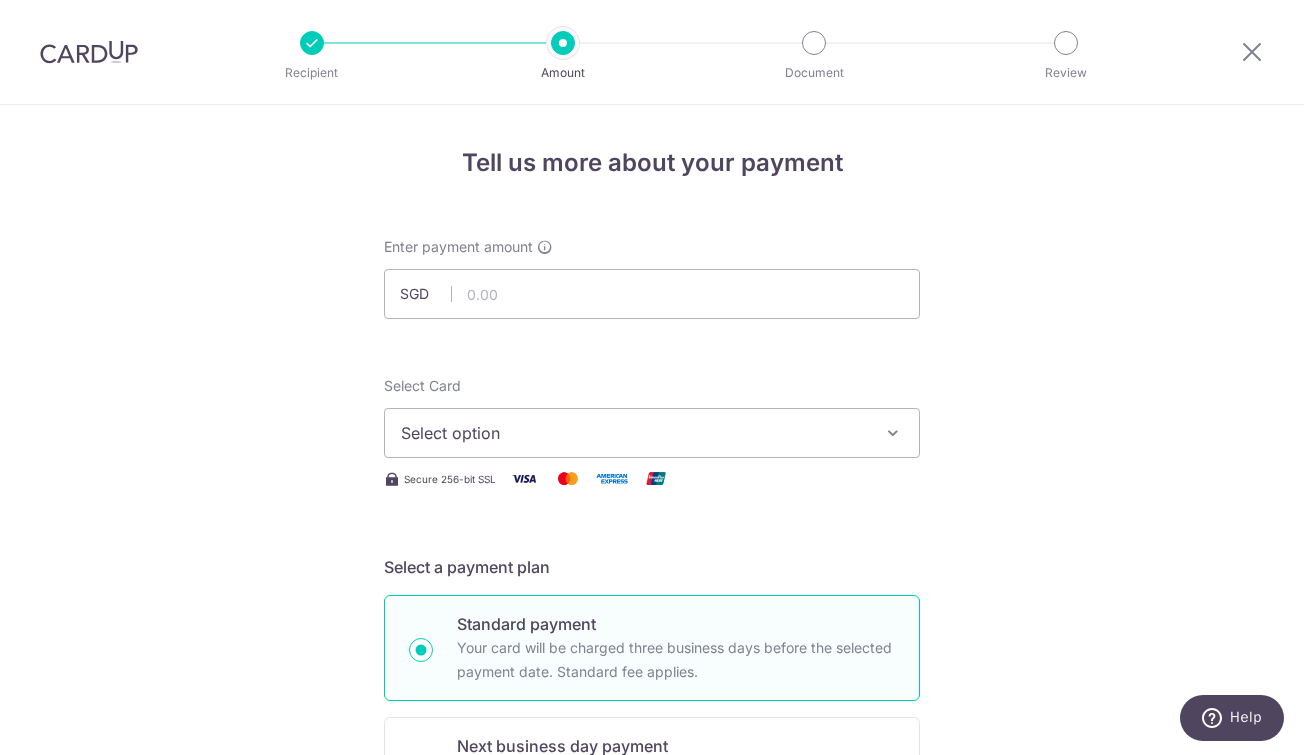 click on "Your card will be charged three business days before the selected payment date. Standard fee applies." at bounding box center (676, 660) 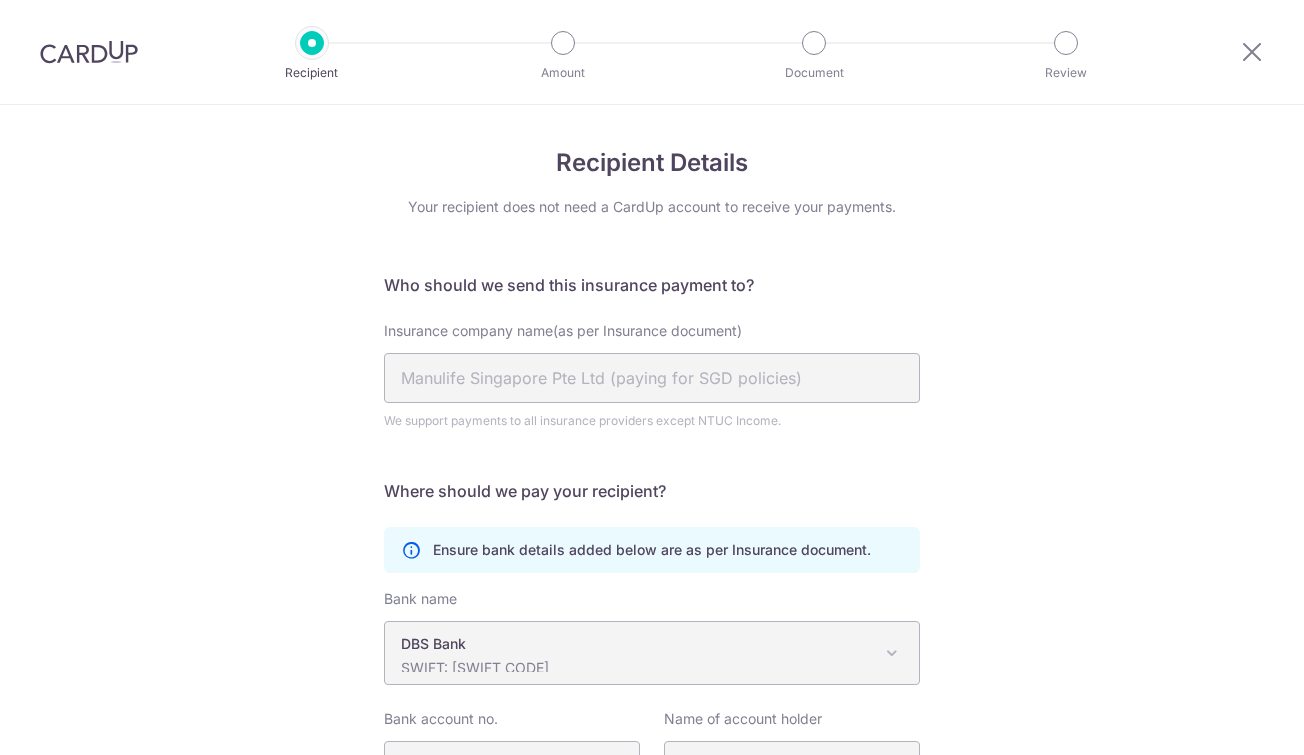scroll, scrollTop: 0, scrollLeft: 0, axis: both 